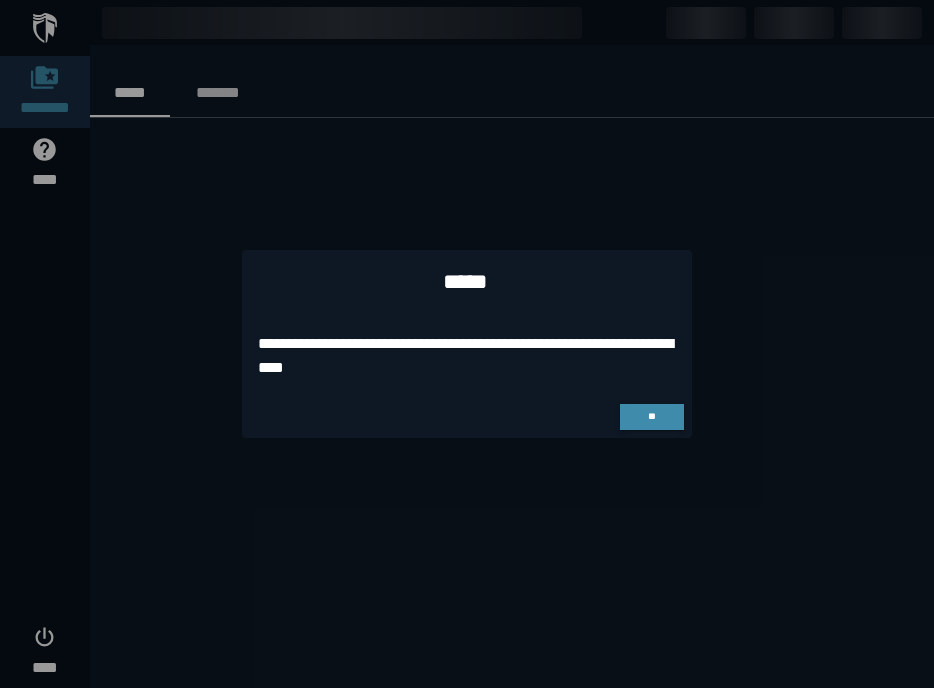 scroll, scrollTop: 0, scrollLeft: 0, axis: both 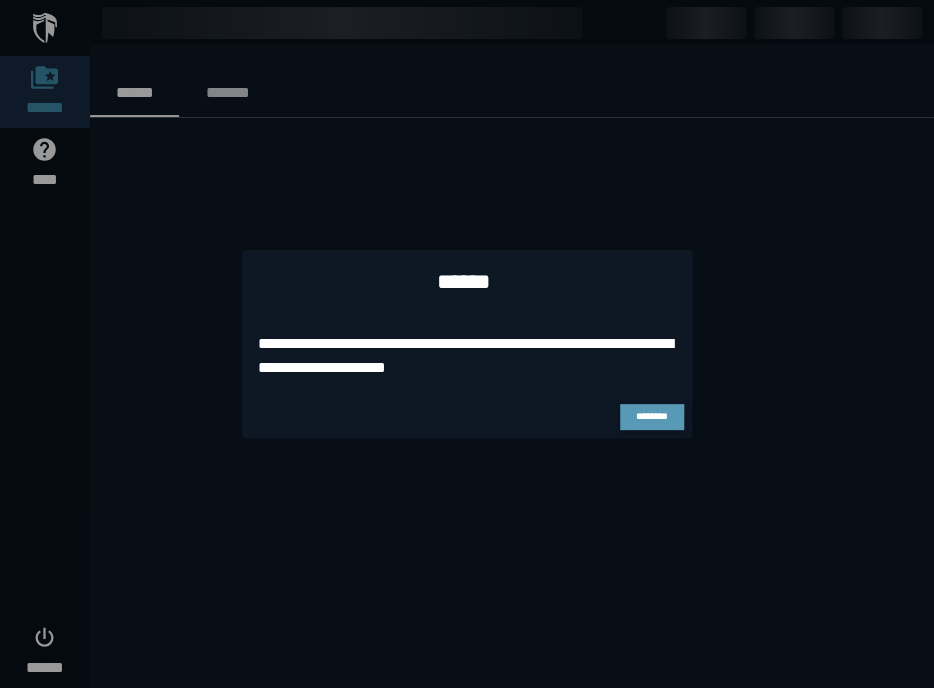 click on "********" at bounding box center [652, 416] 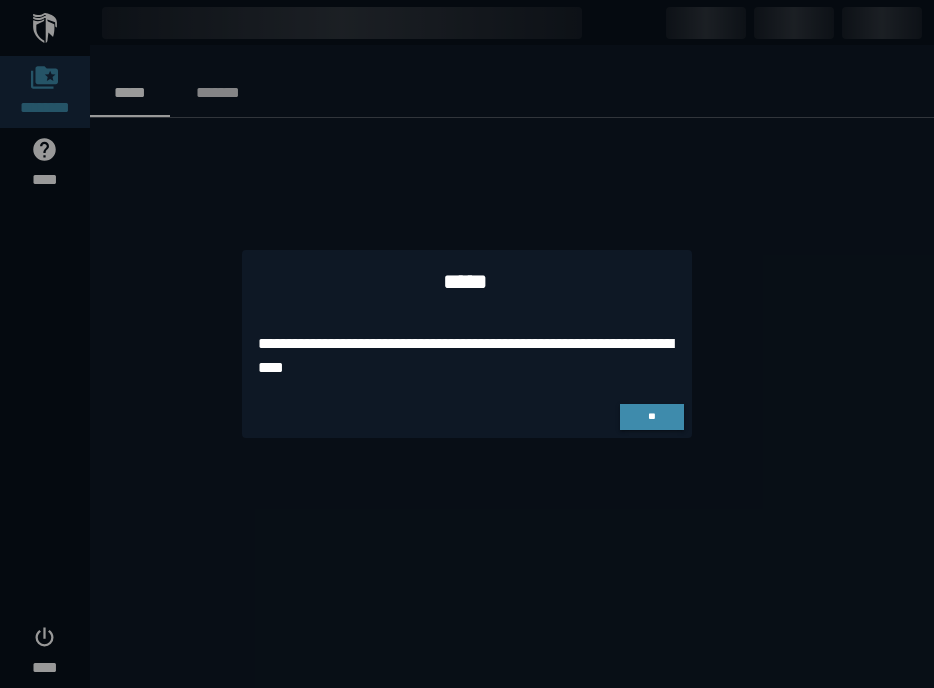 scroll, scrollTop: 0, scrollLeft: 0, axis: both 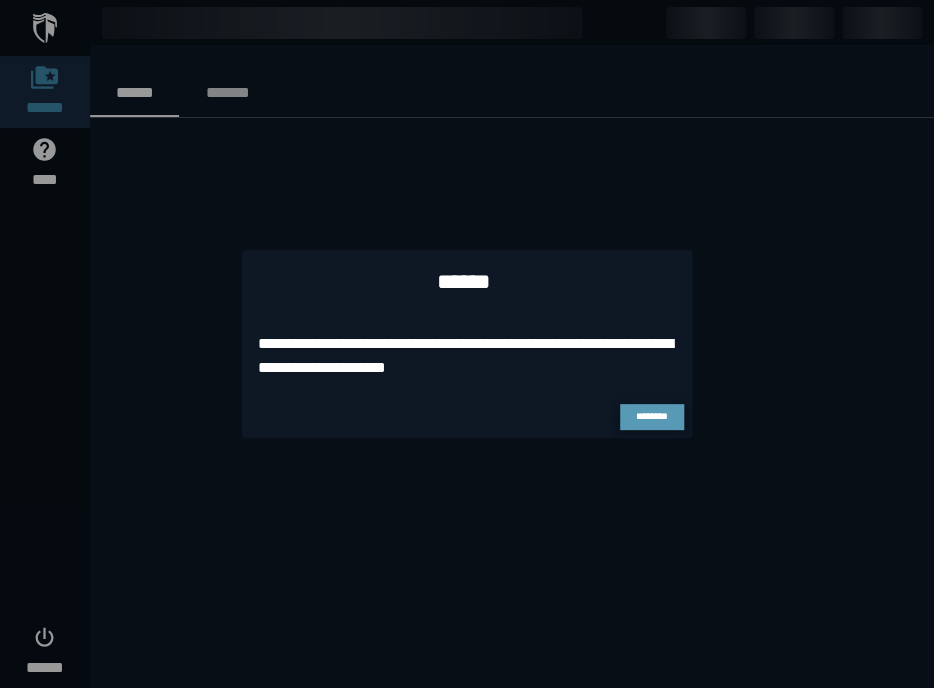click on "********" at bounding box center (652, 416) 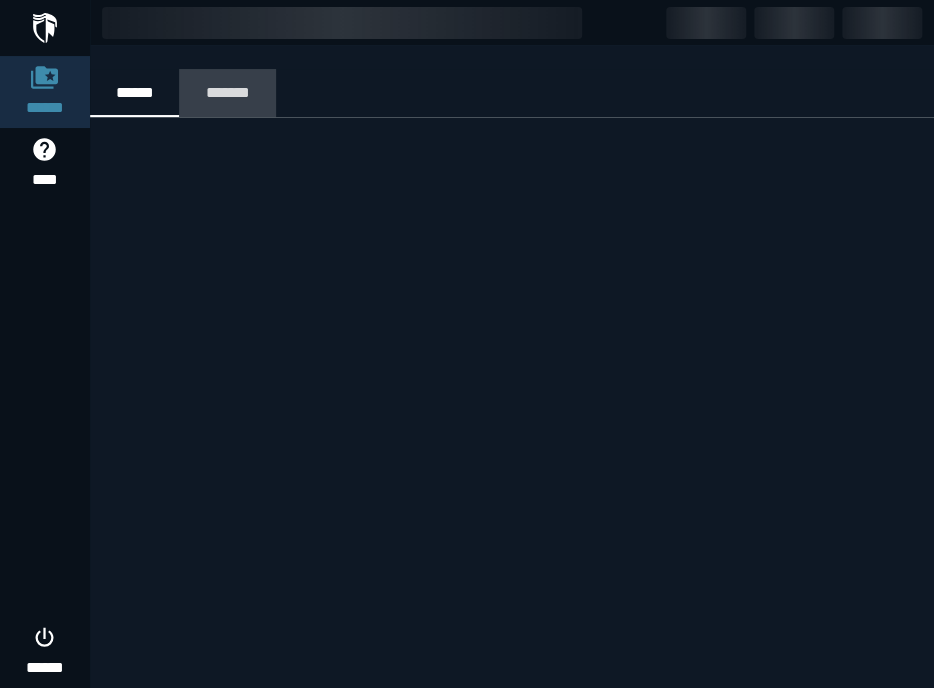 click on "*******" at bounding box center [228, 92] 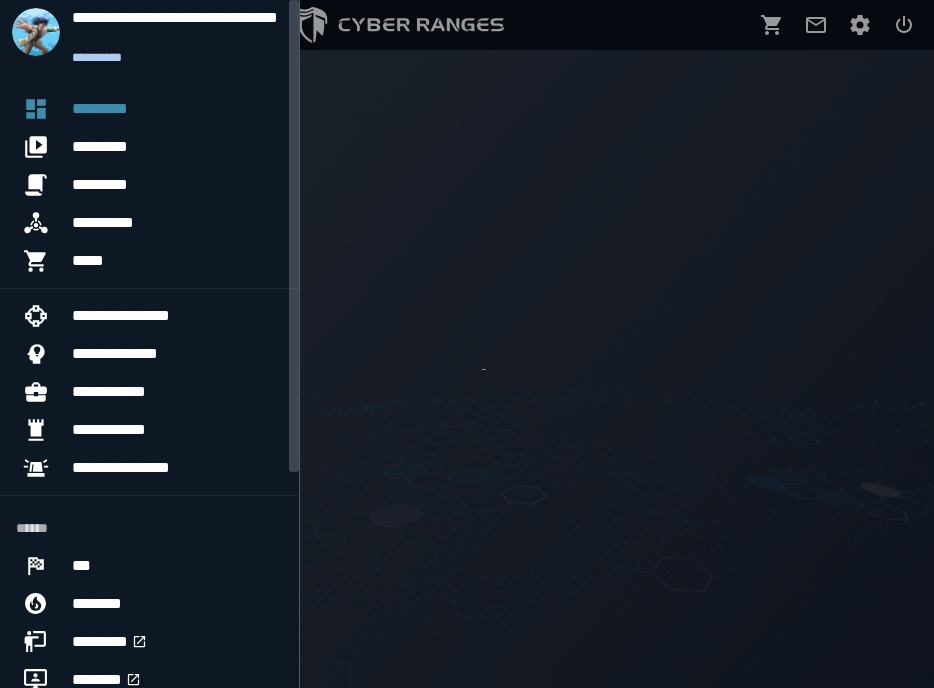 scroll, scrollTop: 0, scrollLeft: 0, axis: both 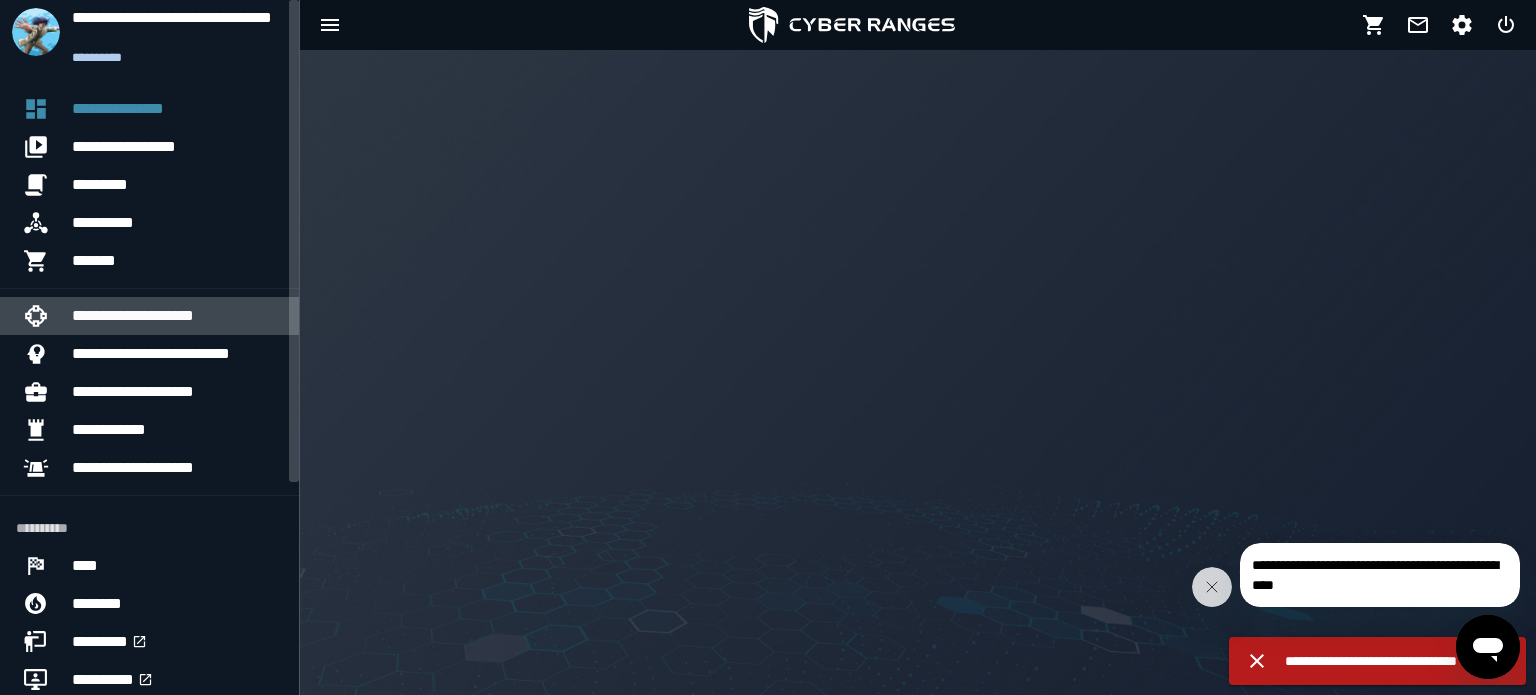 click on "**********" 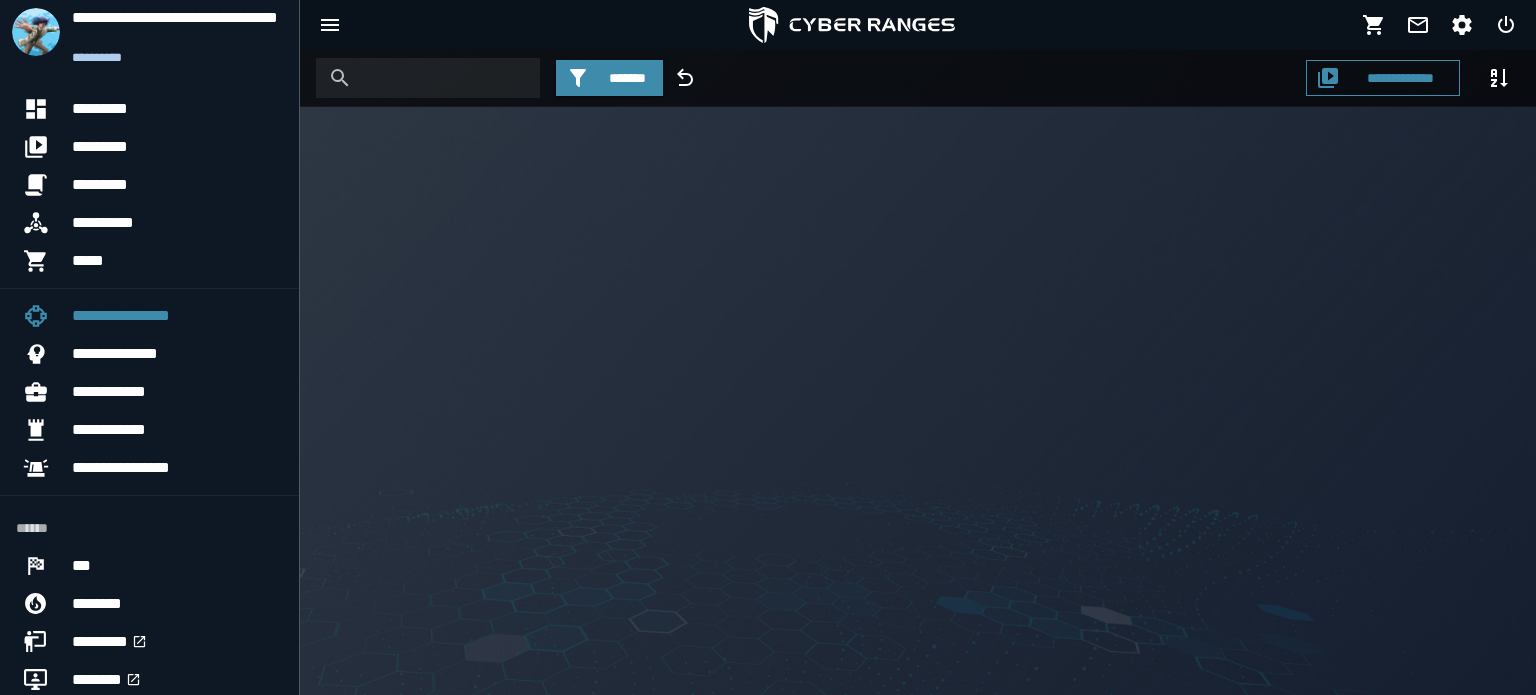 click on "**********" at bounding box center [918, 372] 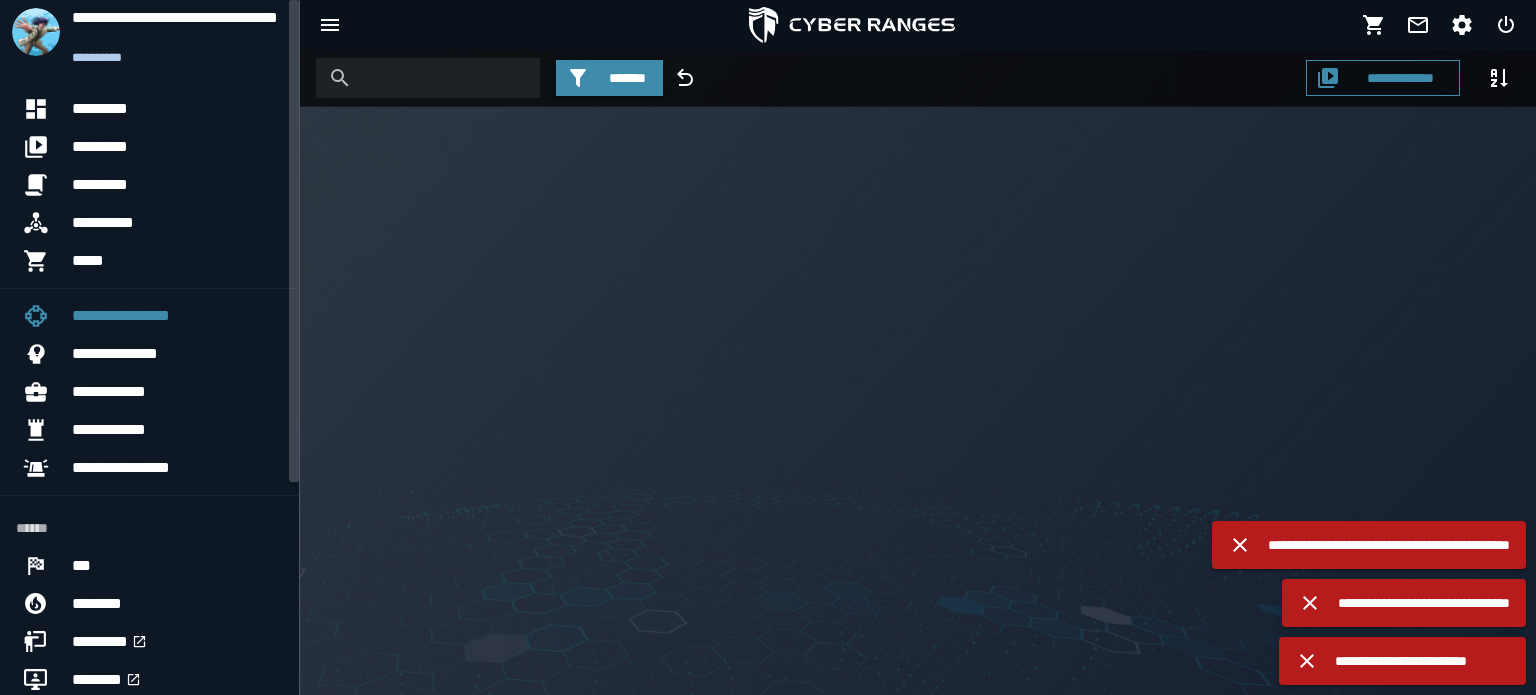 scroll, scrollTop: 0, scrollLeft: 0, axis: both 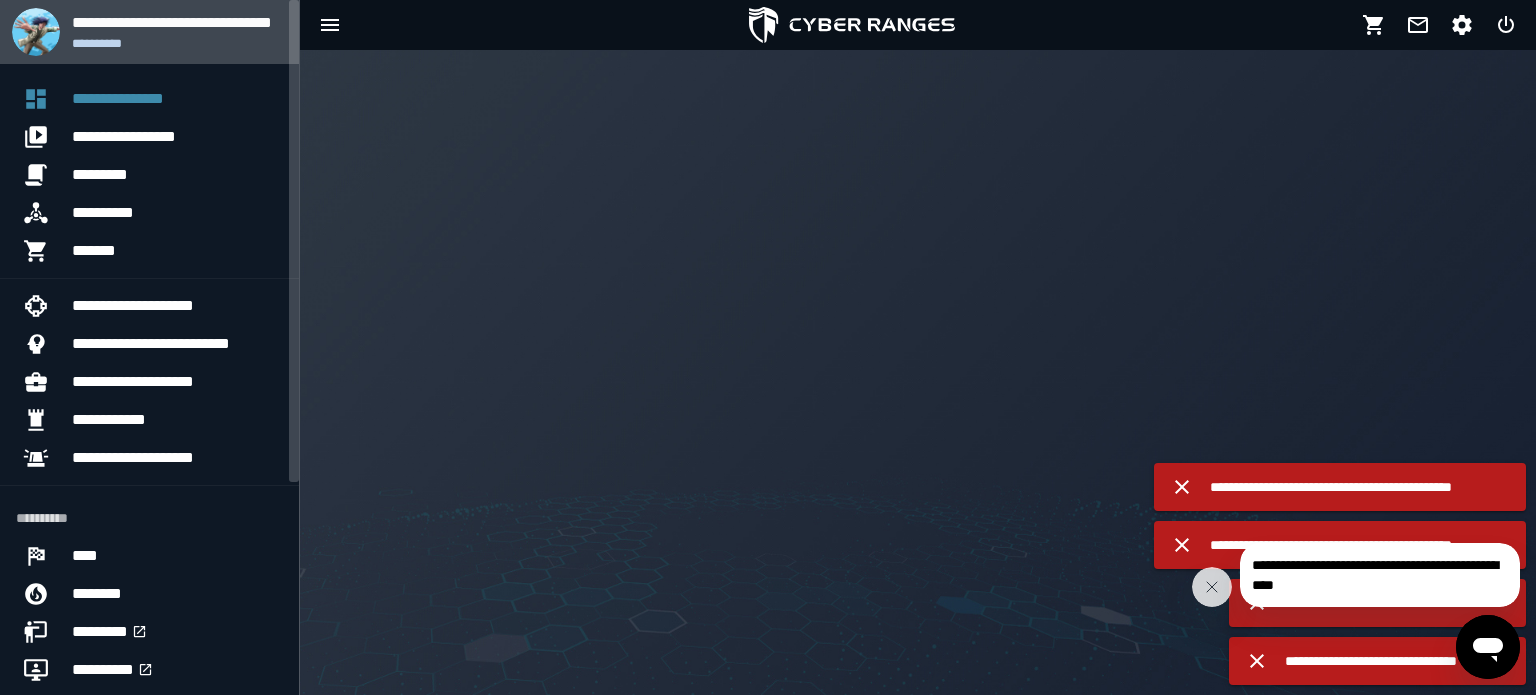 click on "**********" at bounding box center (172, 22) 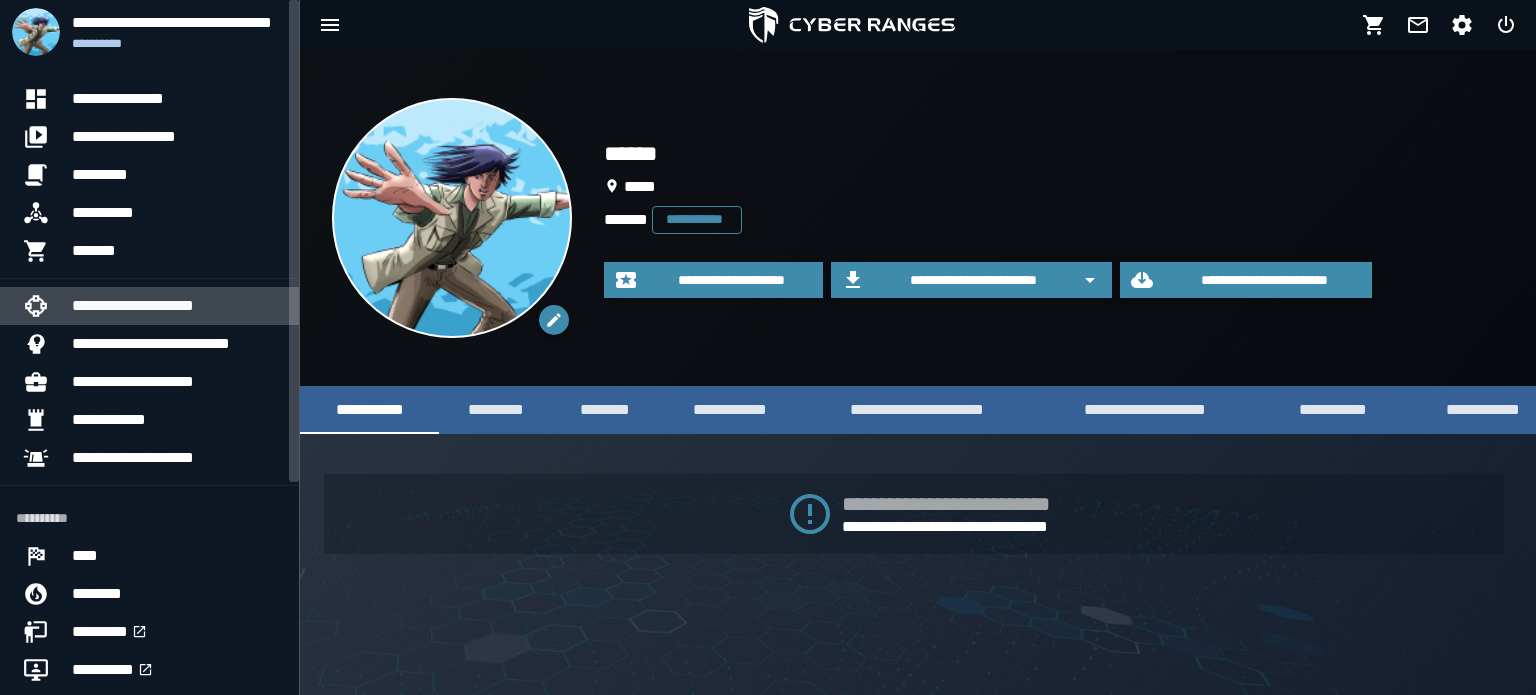 click on "**********" at bounding box center (133, 305) 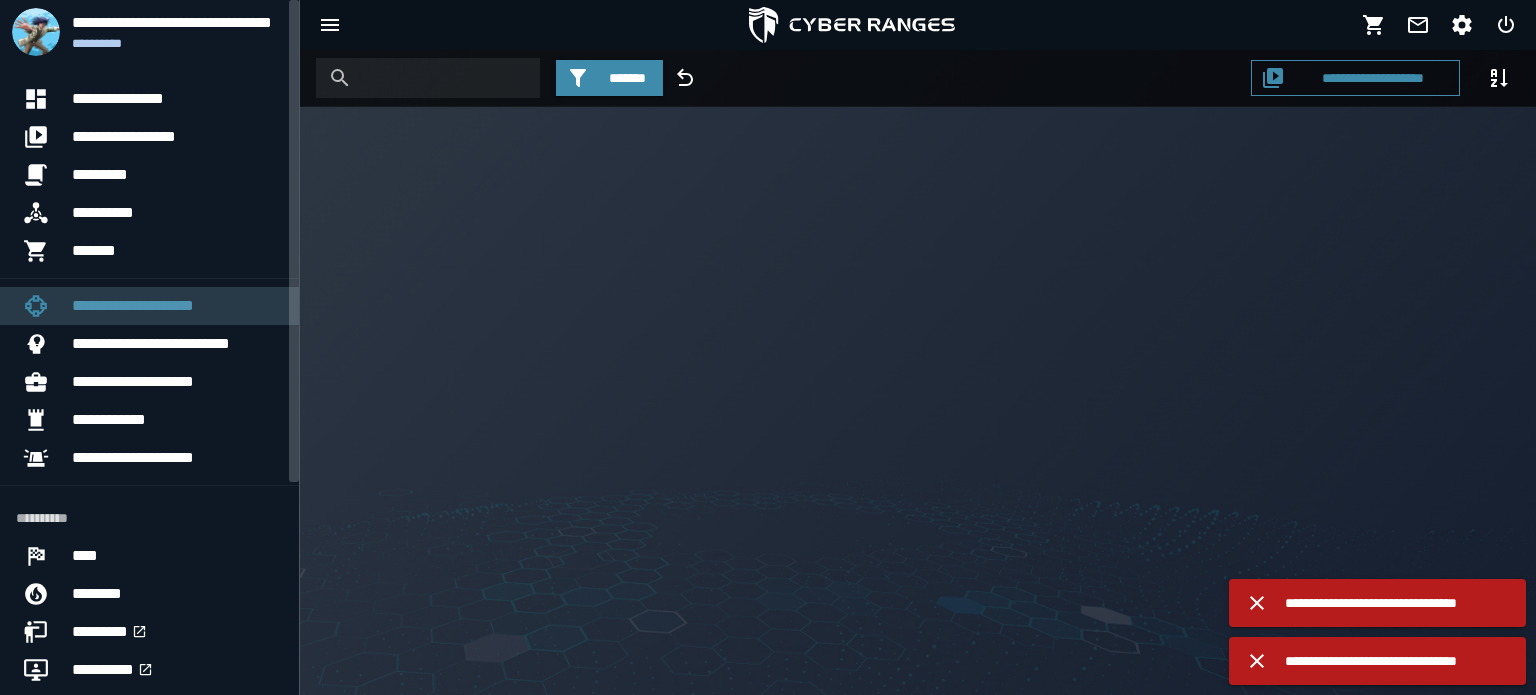 click on "**********" at bounding box center (133, 305) 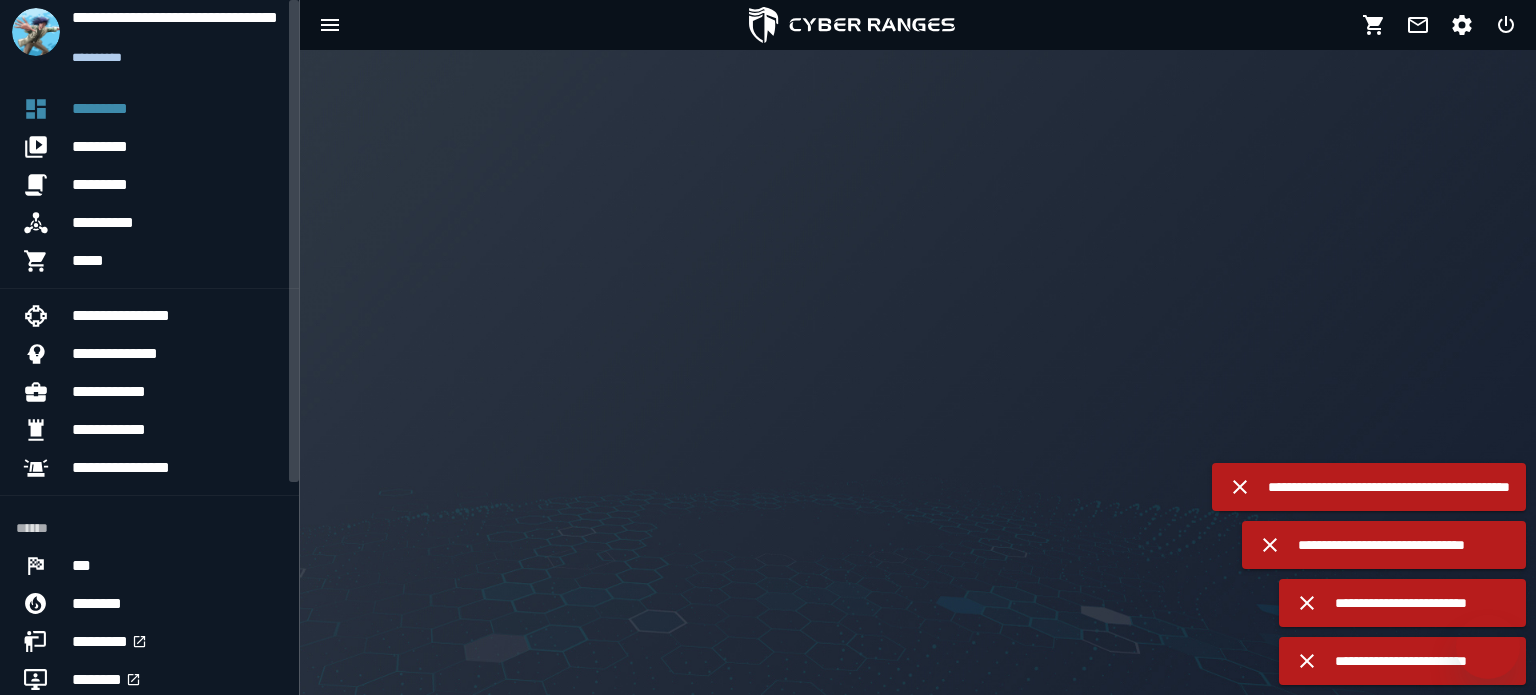 scroll, scrollTop: 0, scrollLeft: 0, axis: both 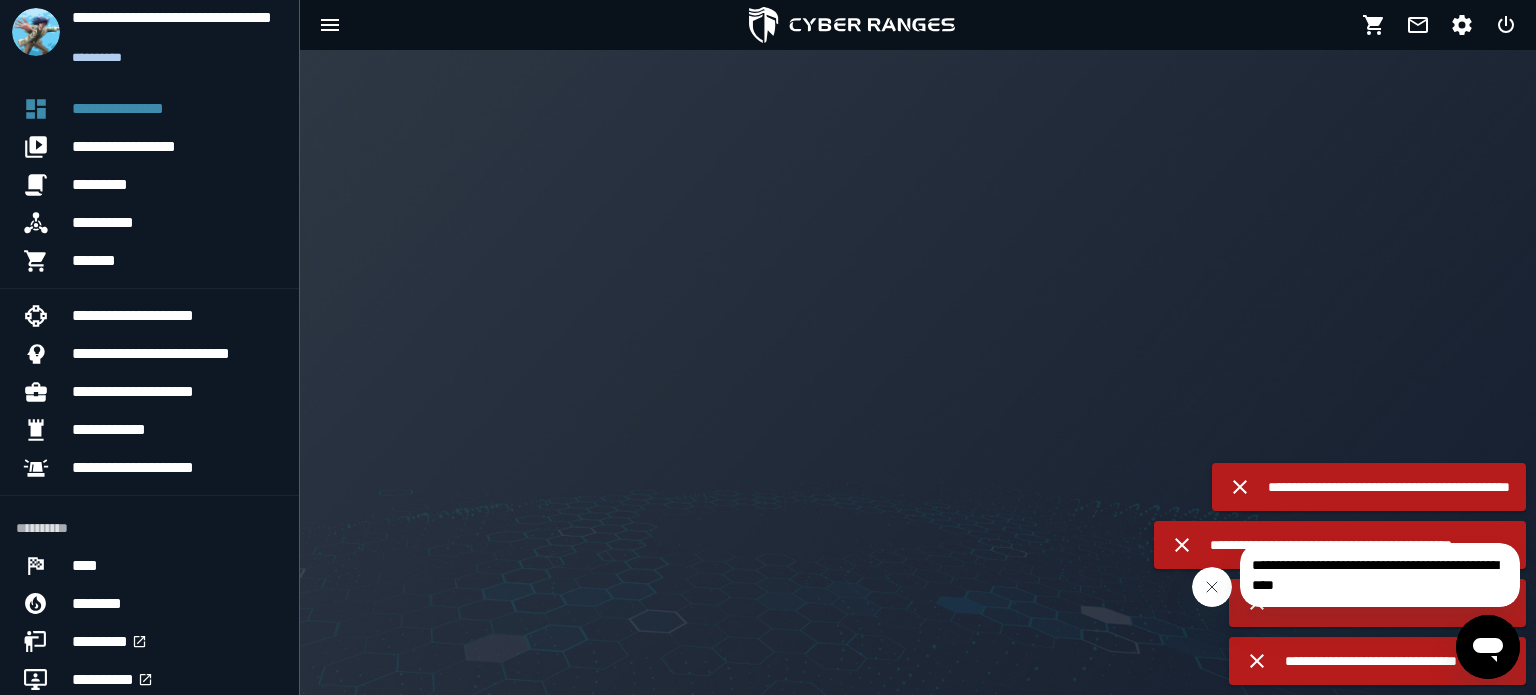 click at bounding box center [1212, 587] 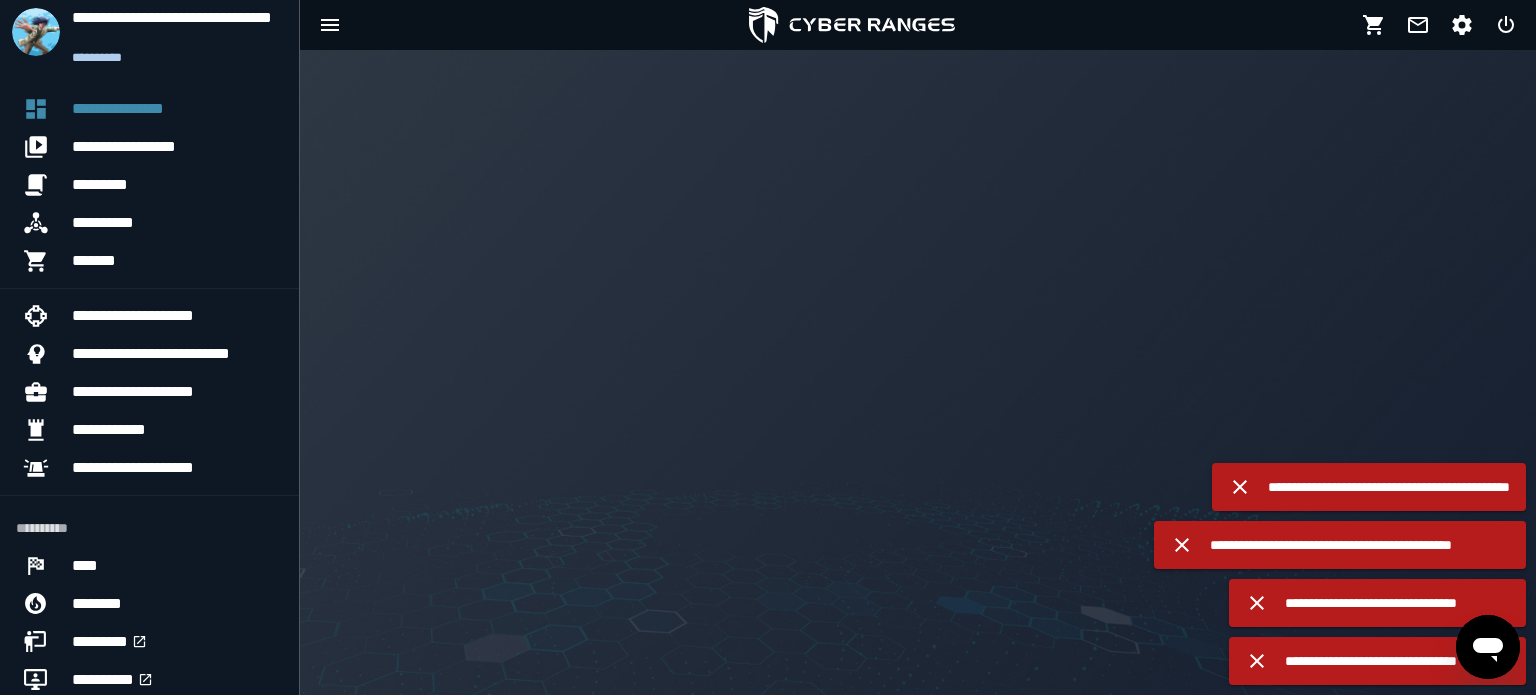 click 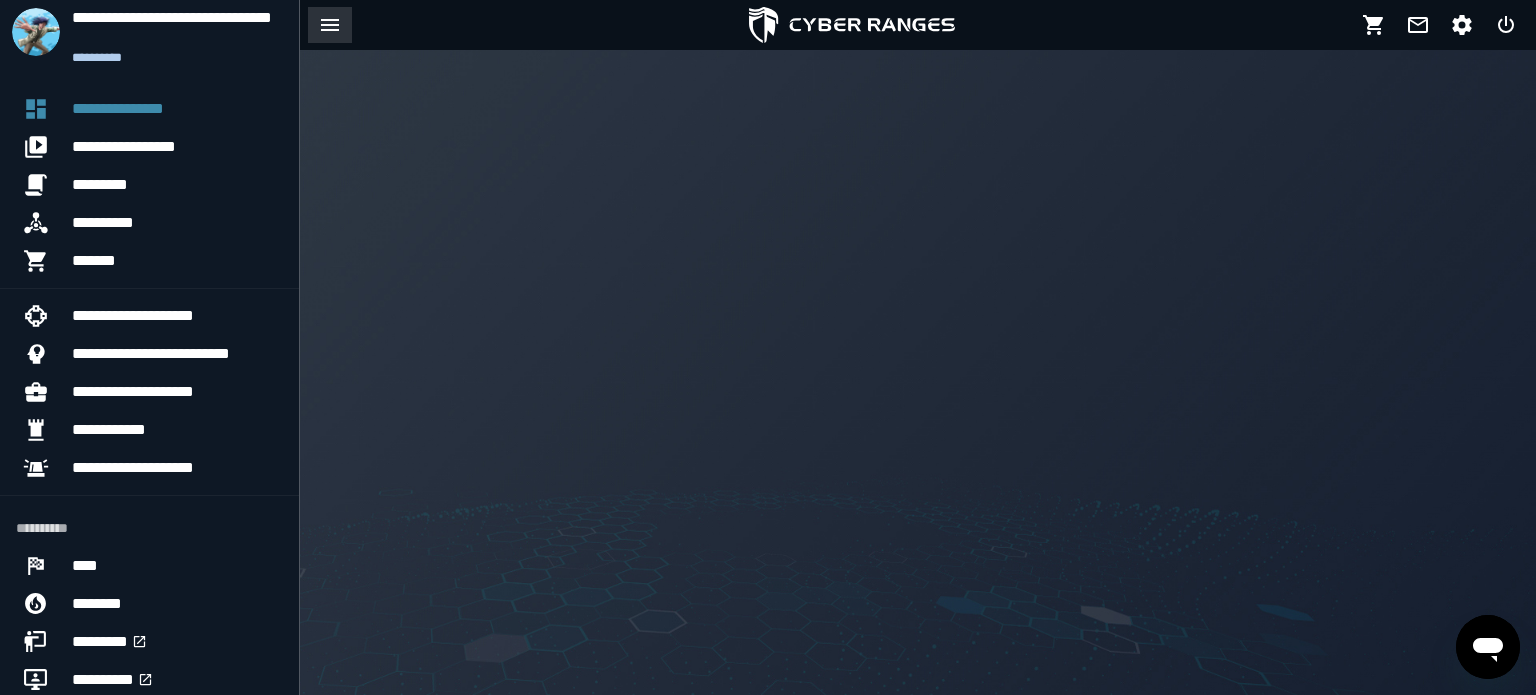 click 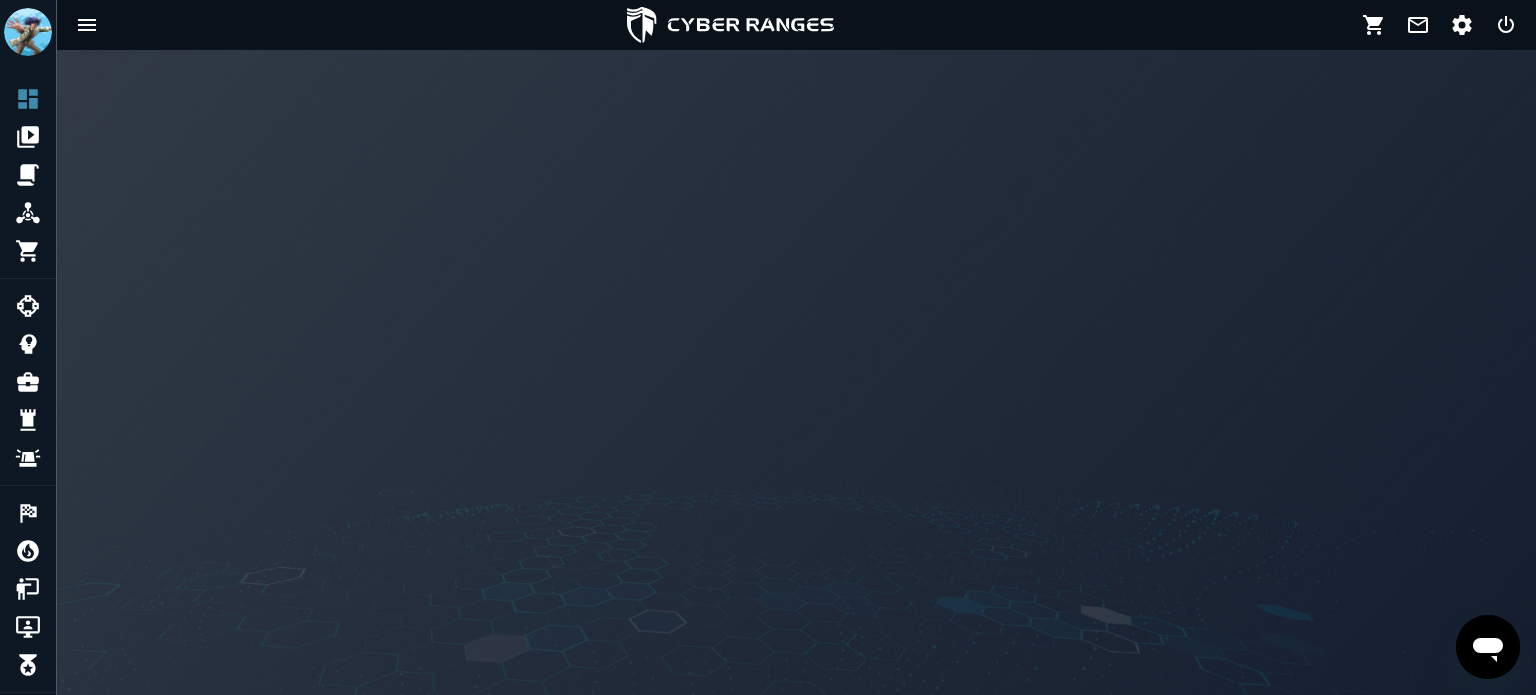 click at bounding box center [796, 25] 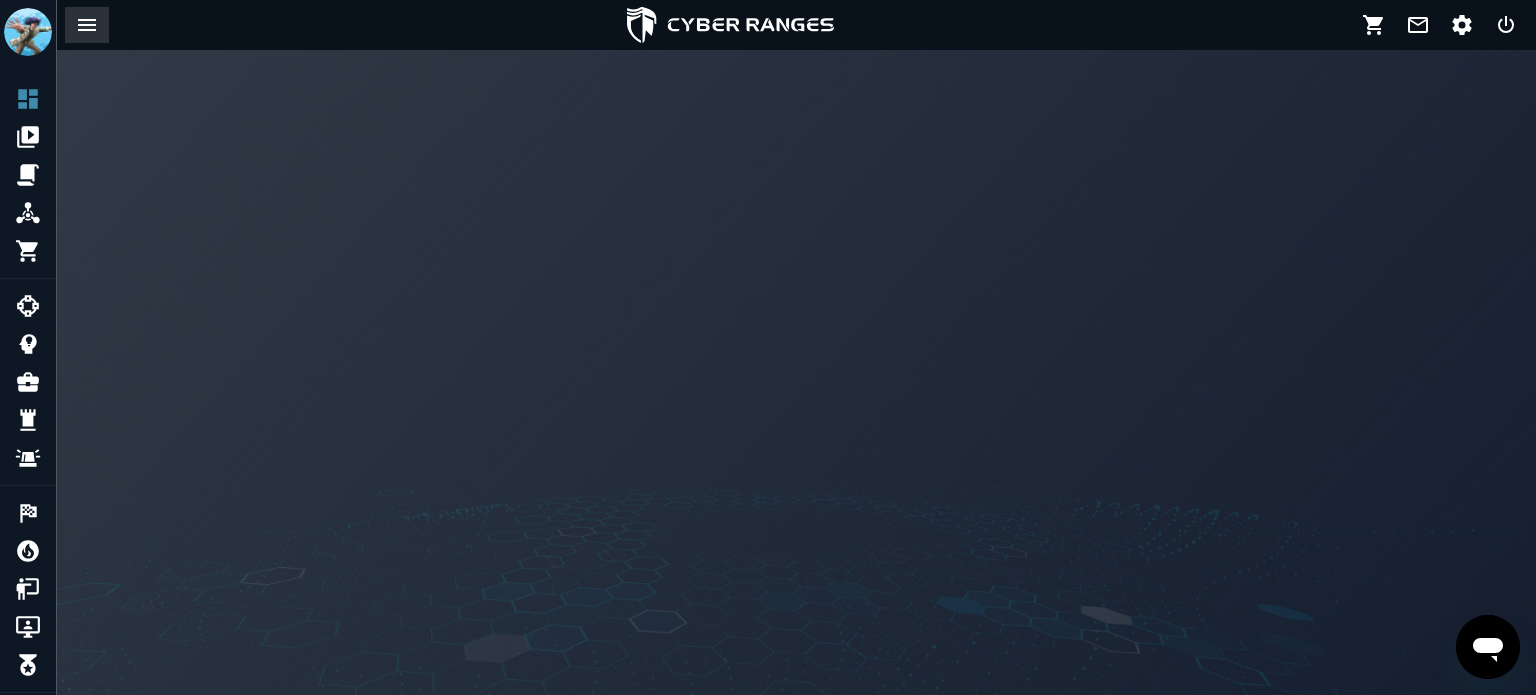 click 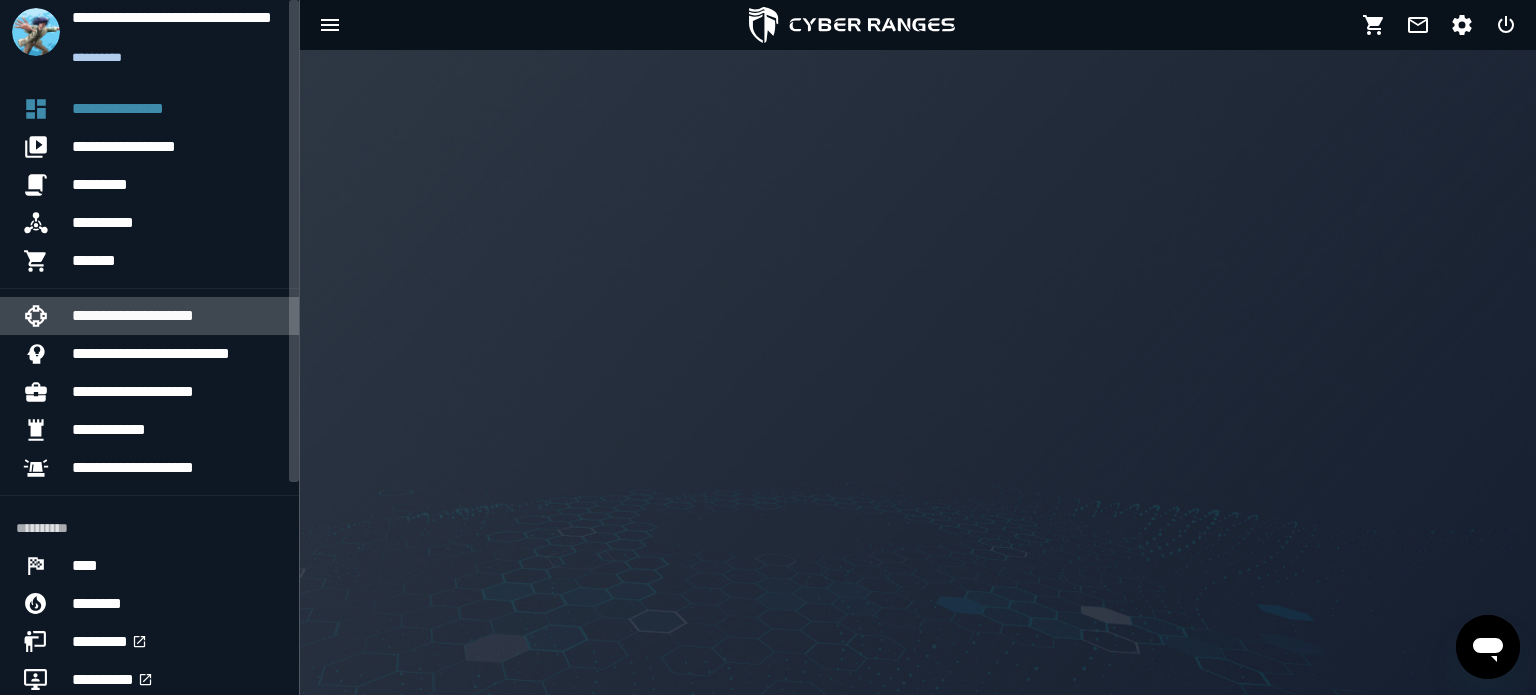 click on "**********" at bounding box center (133, 316) 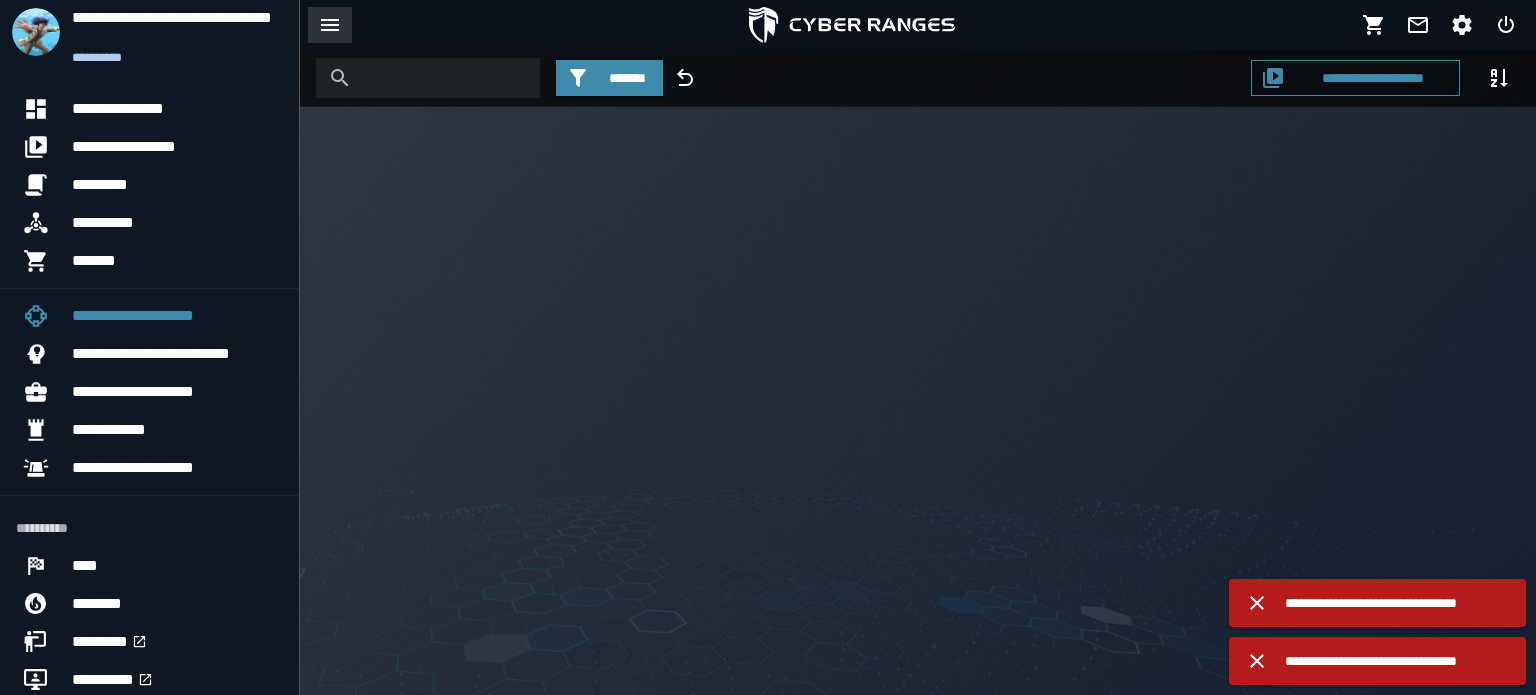 click 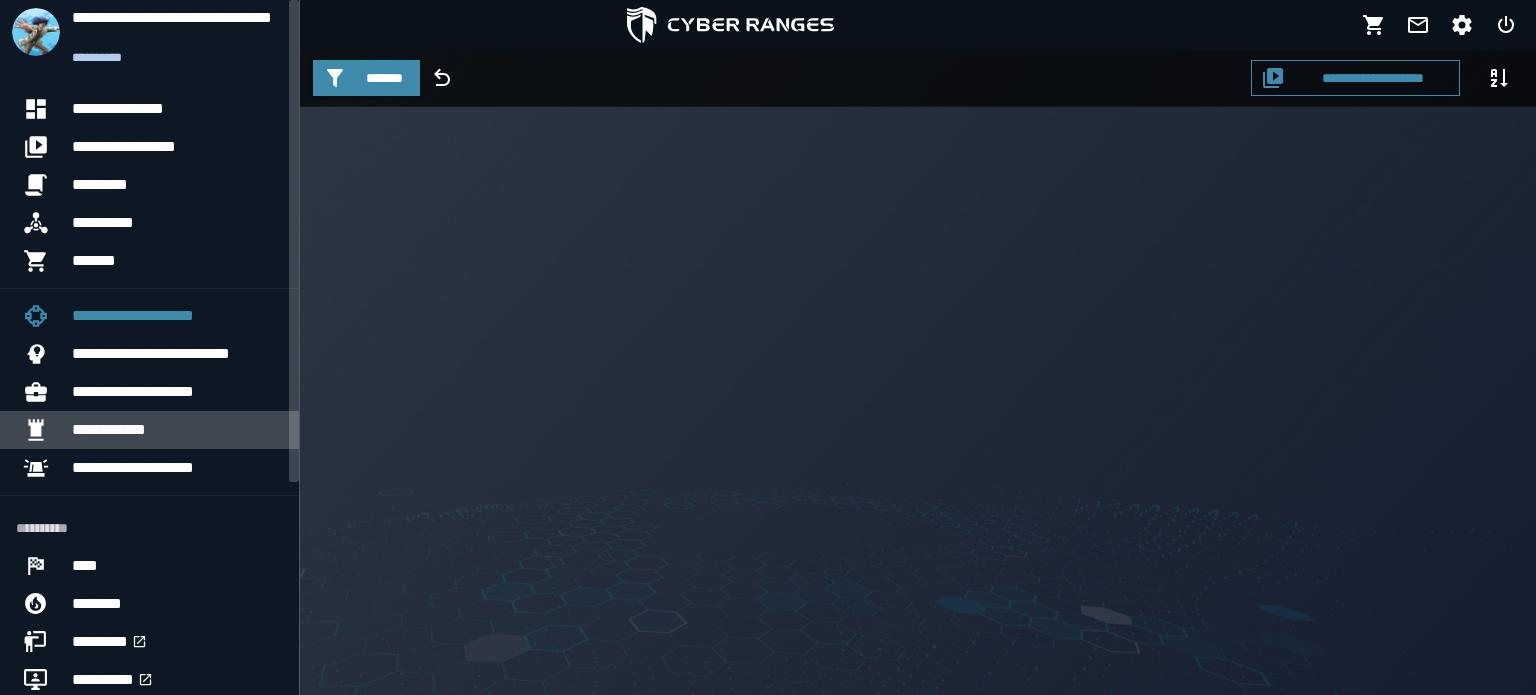 click on "**********" at bounding box center [177, 430] 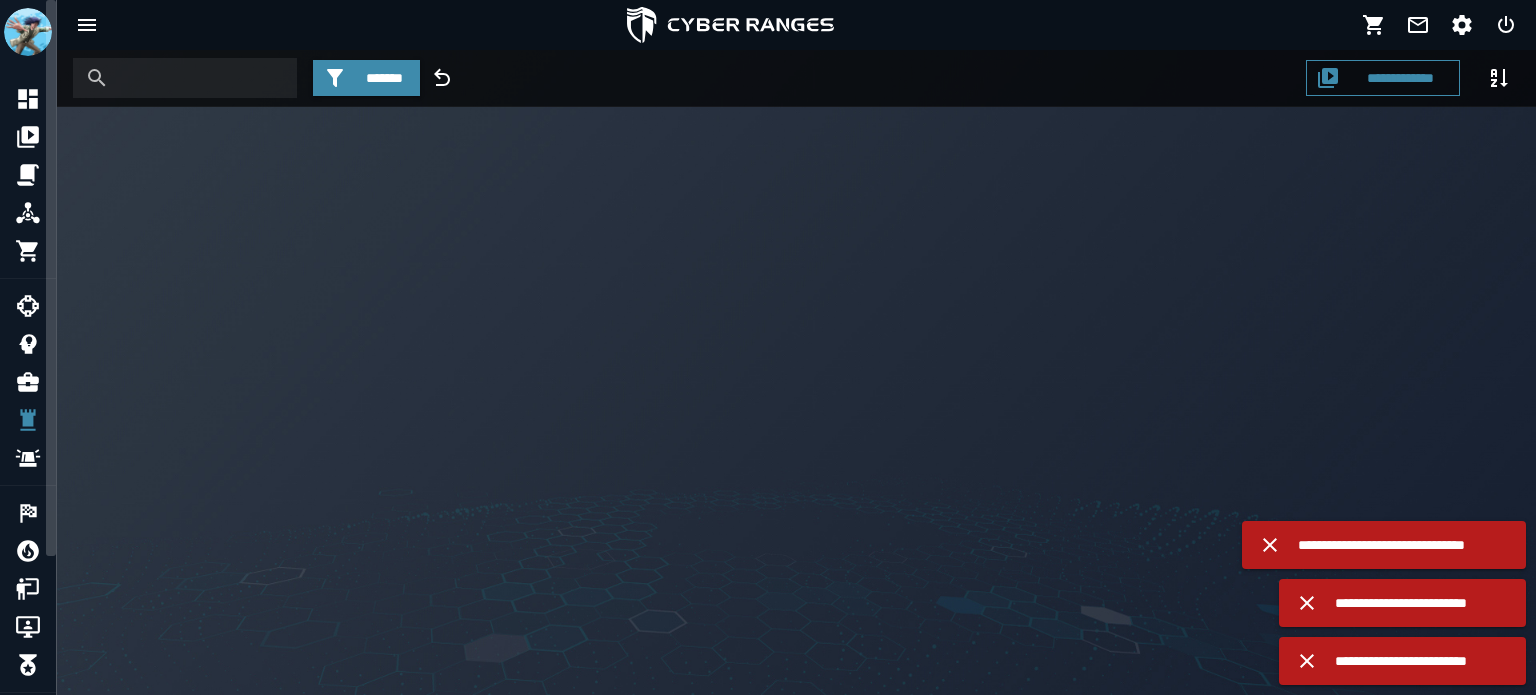 scroll, scrollTop: 0, scrollLeft: 0, axis: both 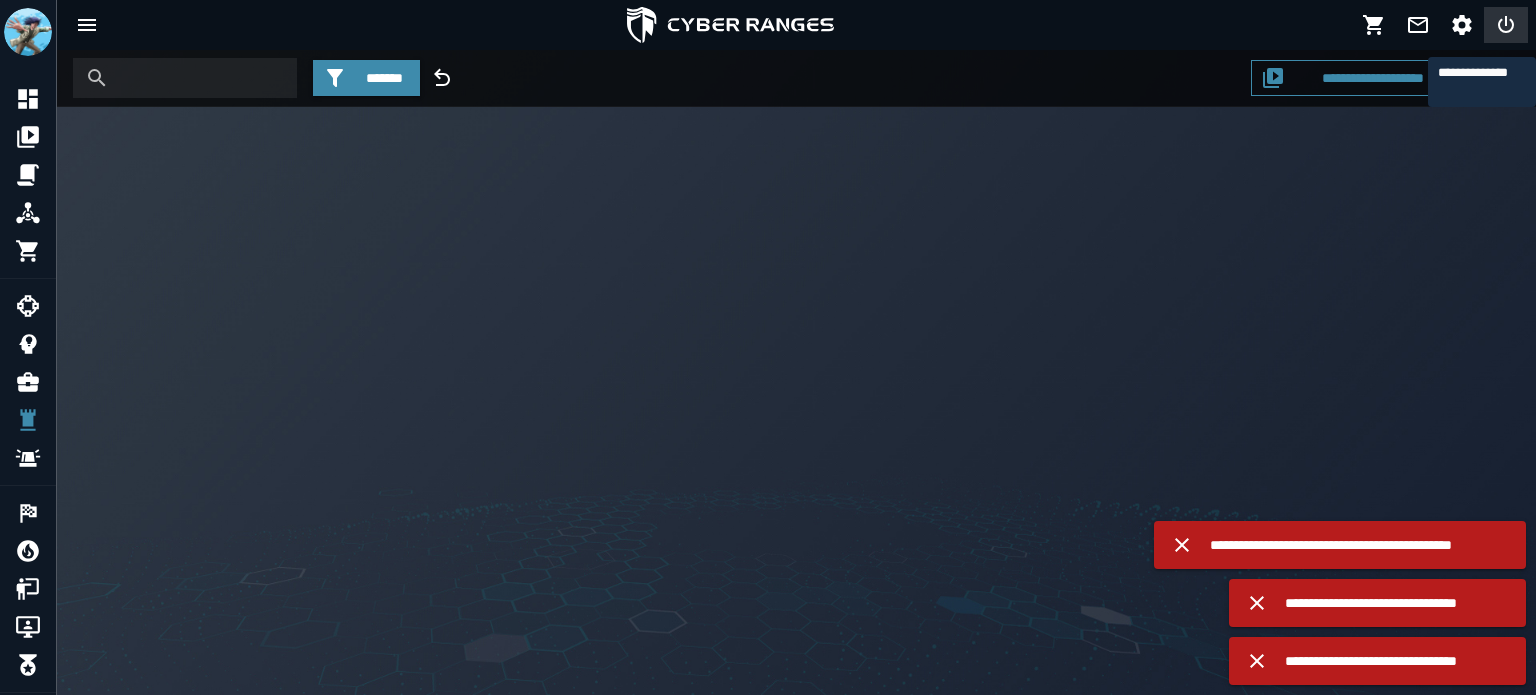 click 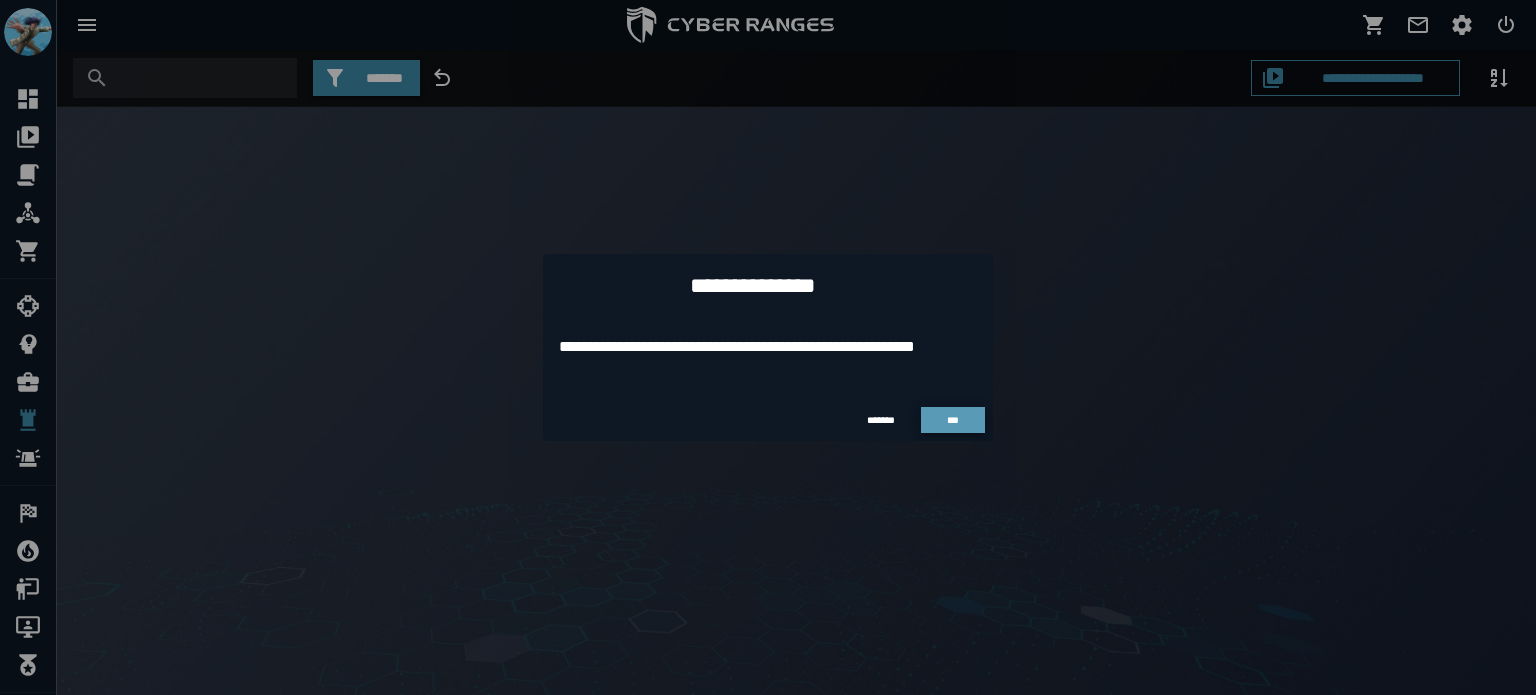 click on "***" at bounding box center [953, 420] 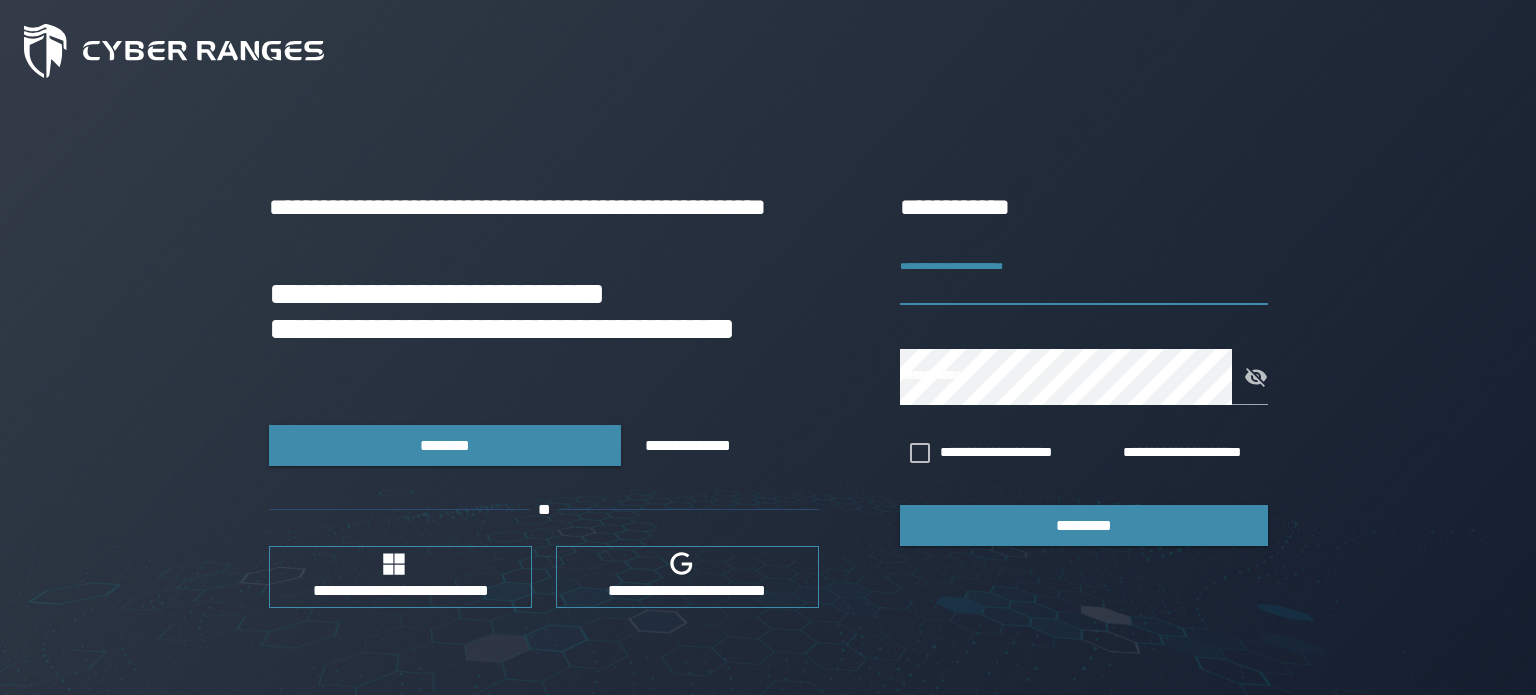 click on "**********" at bounding box center (1084, 277) 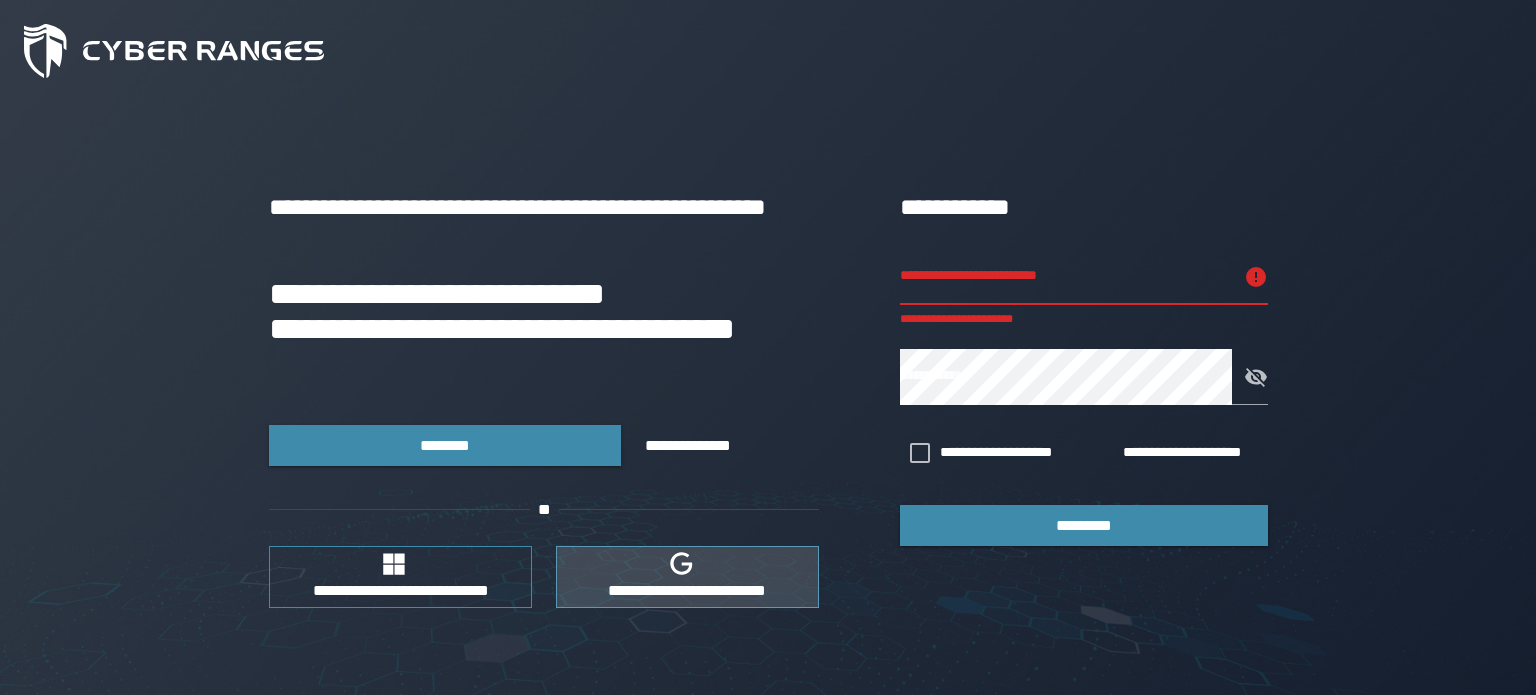 click on "**********" at bounding box center (687, 577) 